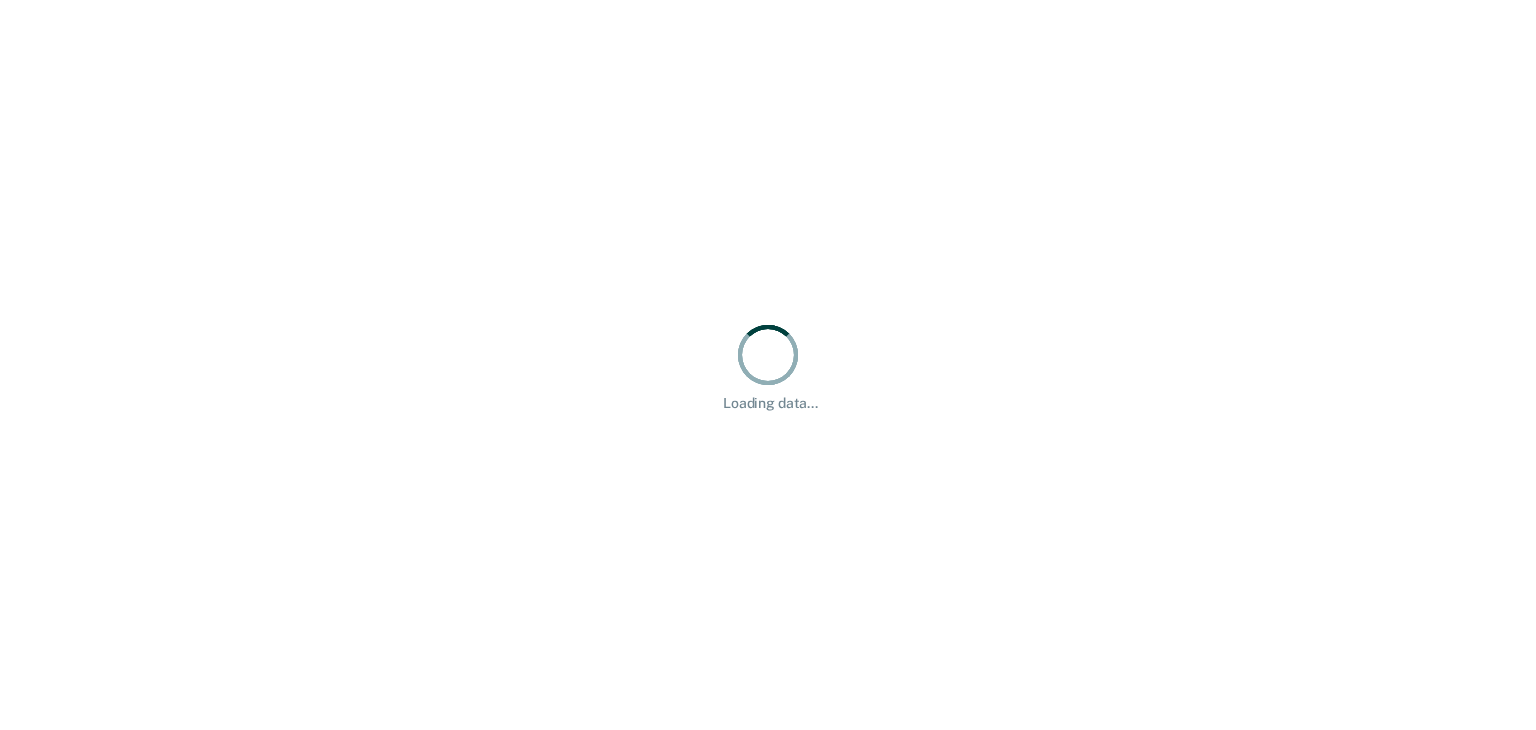 scroll, scrollTop: 0, scrollLeft: 0, axis: both 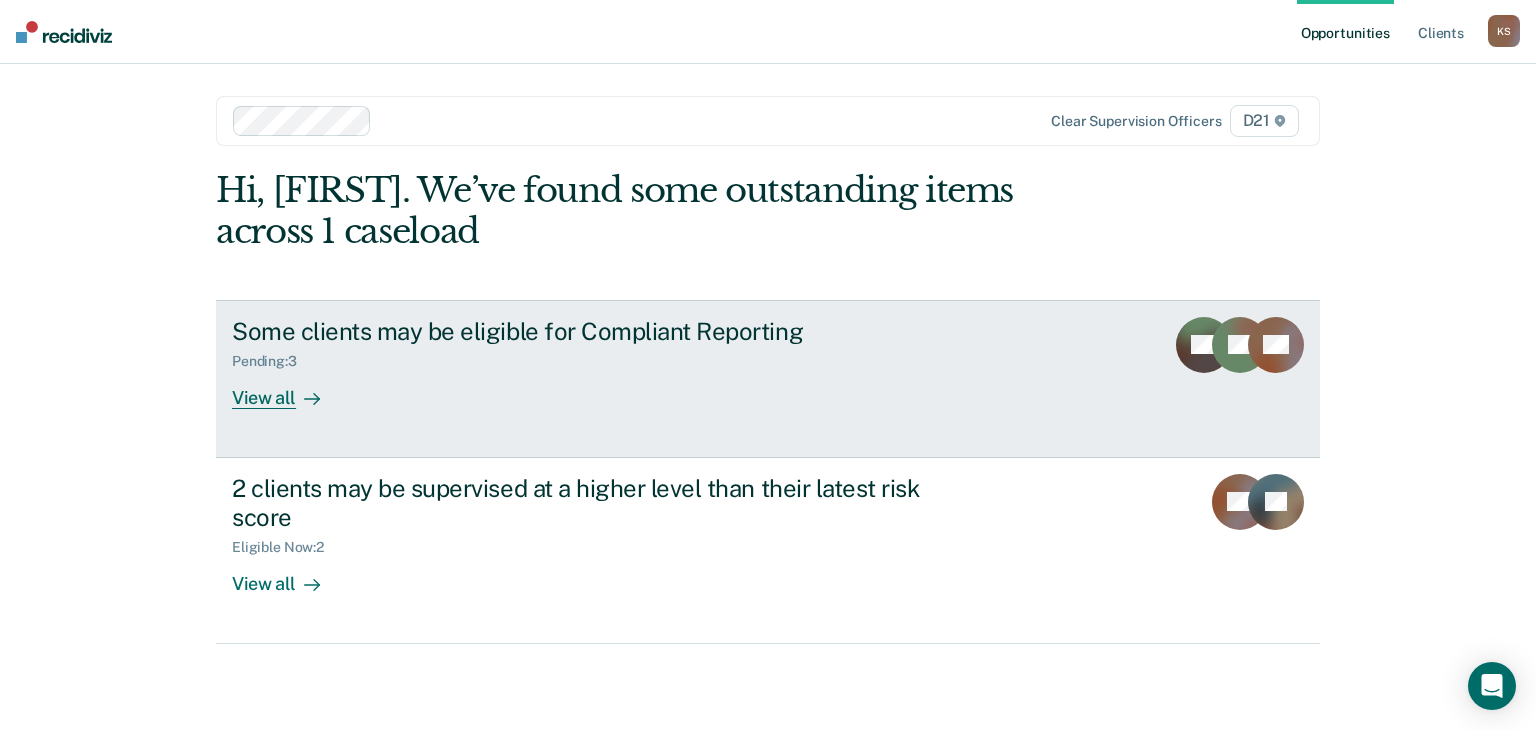 click on "Some clients may be eligible for Compliant Reporting Pending :  3 View all" at bounding box center [607, 363] 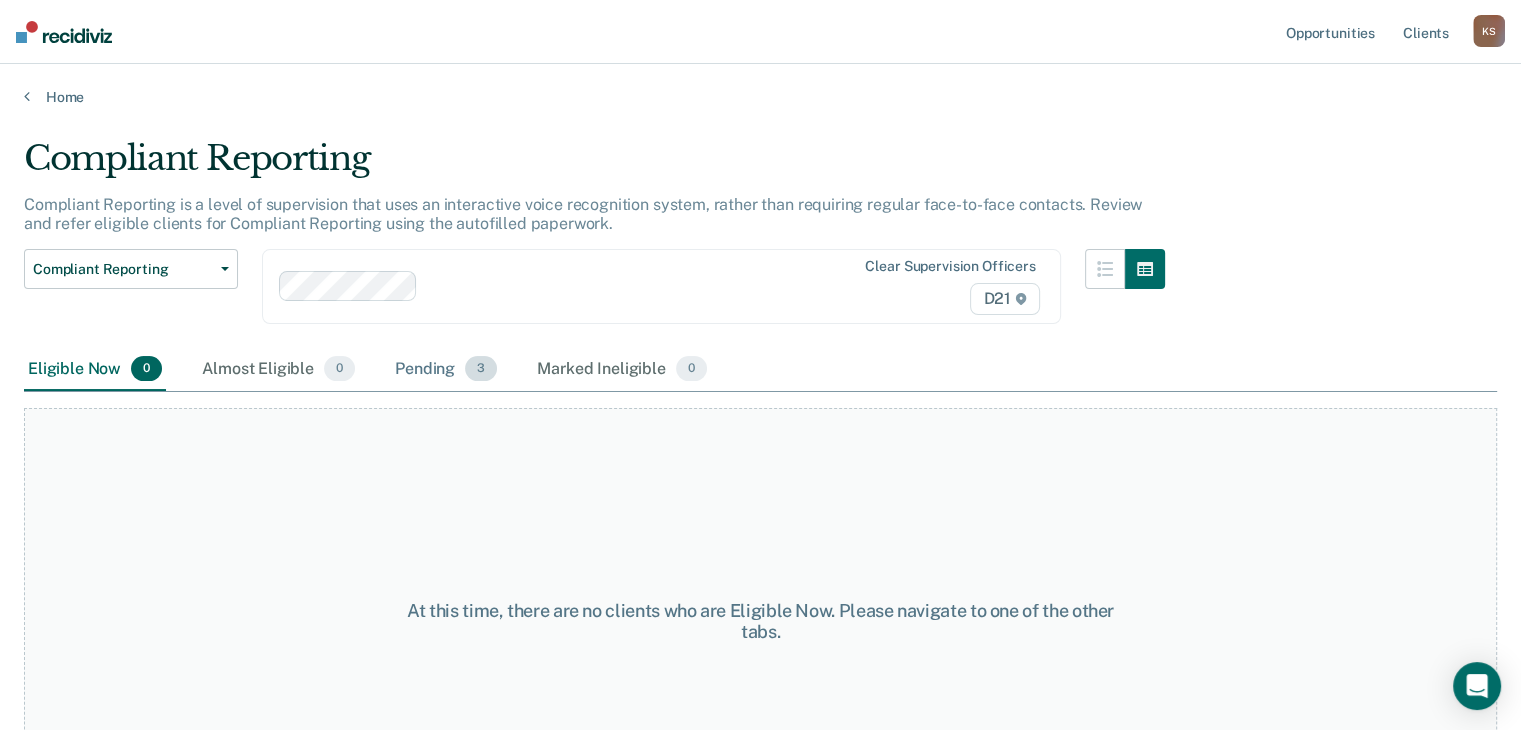 click on "Pending 3" at bounding box center [446, 370] 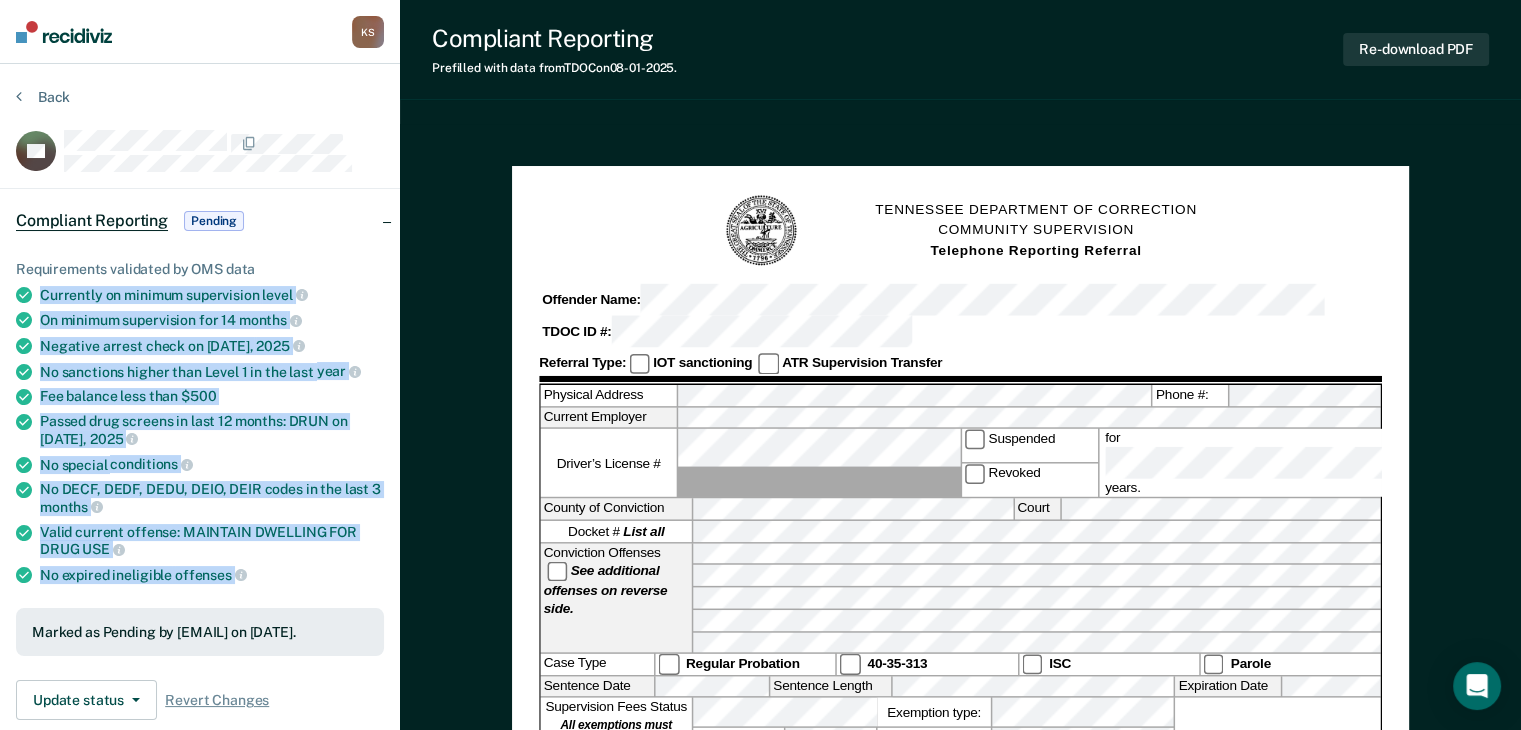 drag, startPoint x: 260, startPoint y: 569, endPoint x: 5, endPoint y: 284, distance: 382.42645 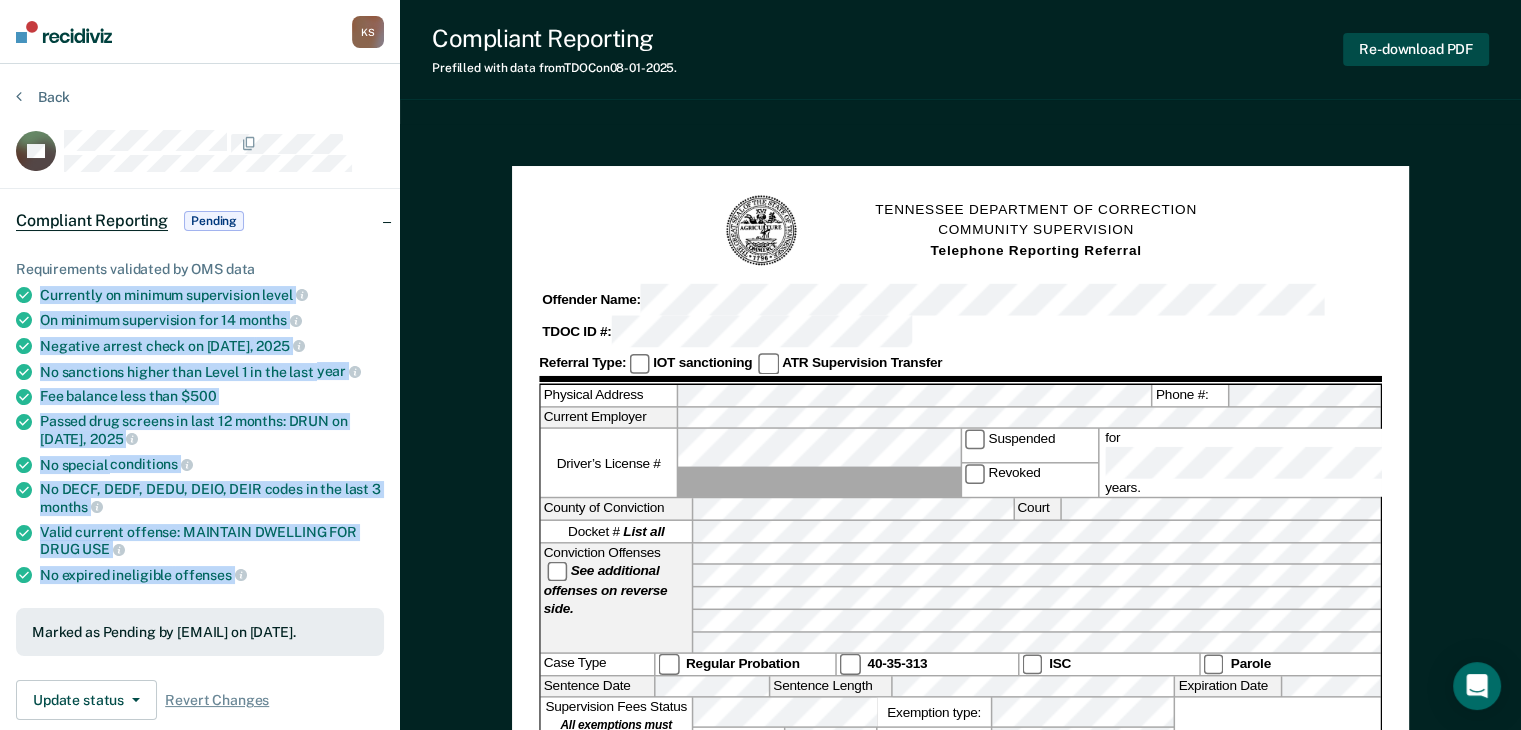 click on "Re-download PDF" at bounding box center [1416, 49] 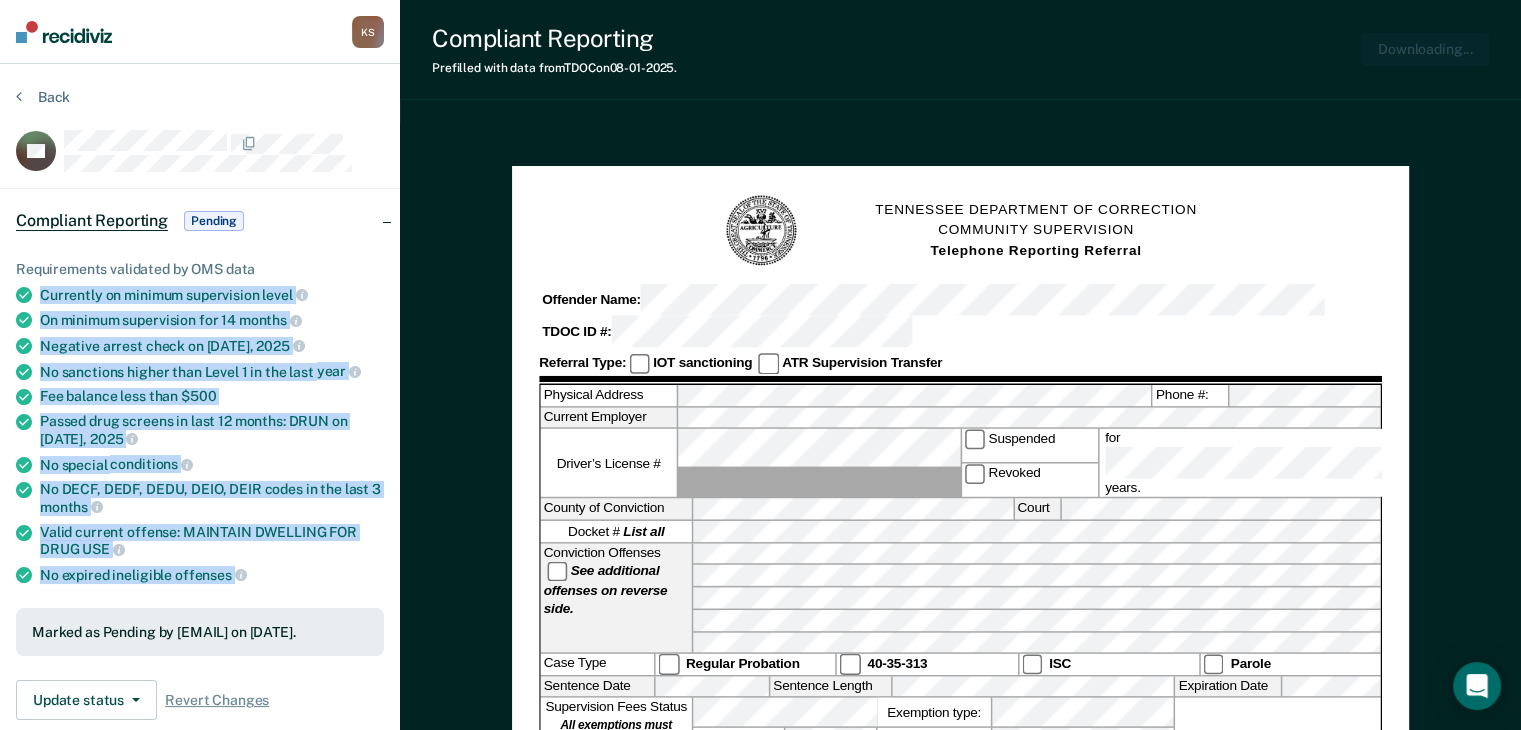 scroll, scrollTop: 0, scrollLeft: 0, axis: both 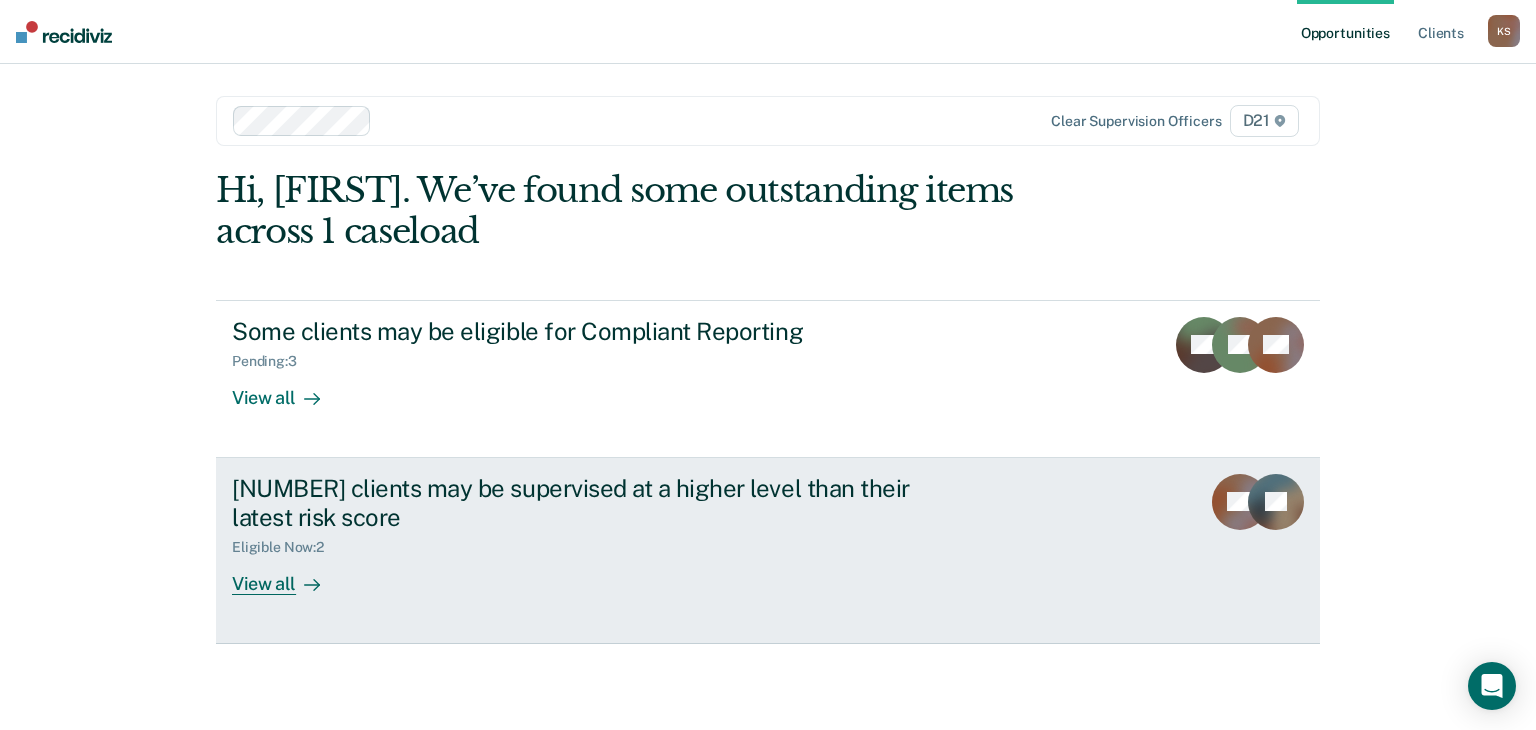 click on "Eligible Now :  [NUMBER]" at bounding box center [583, 543] 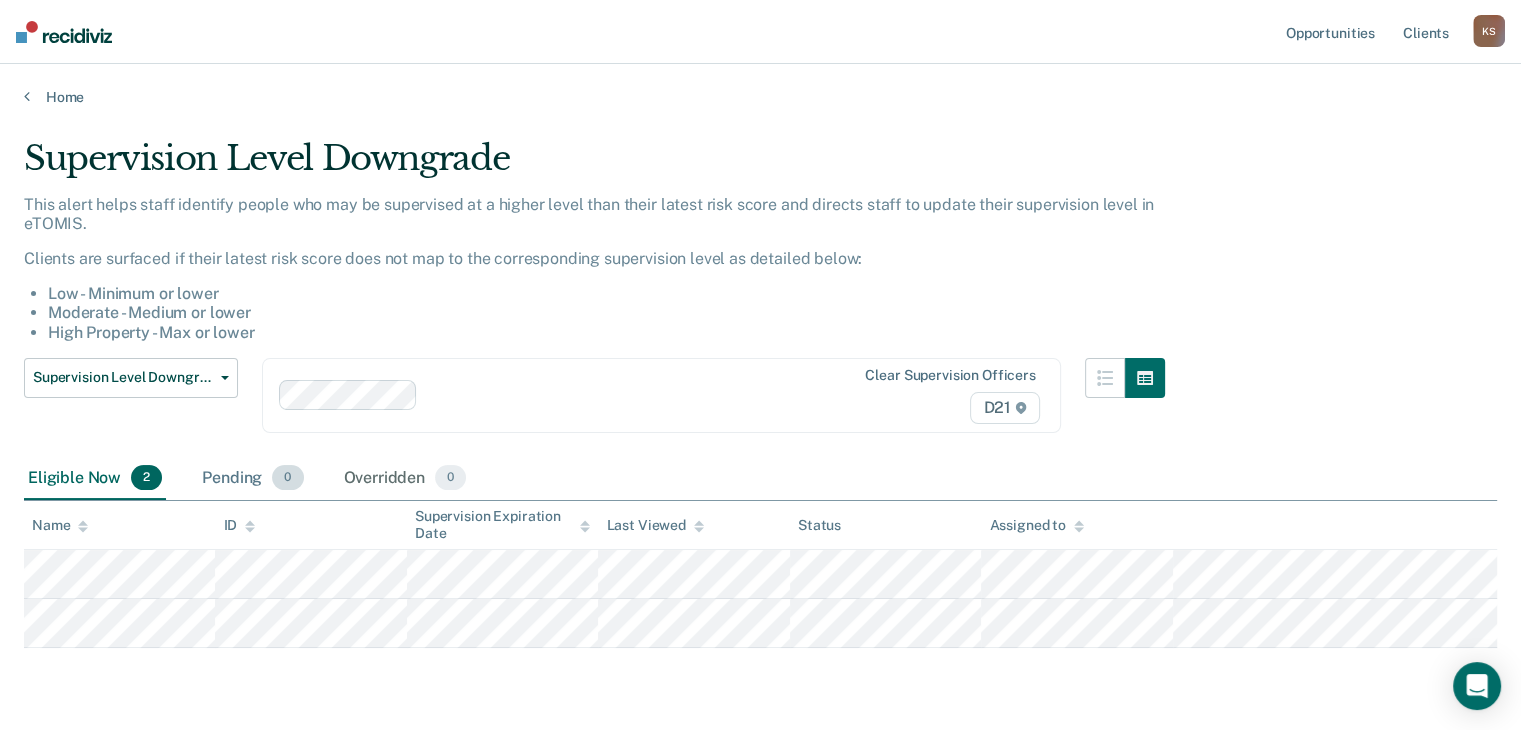 click on "Pending 0" at bounding box center [252, 479] 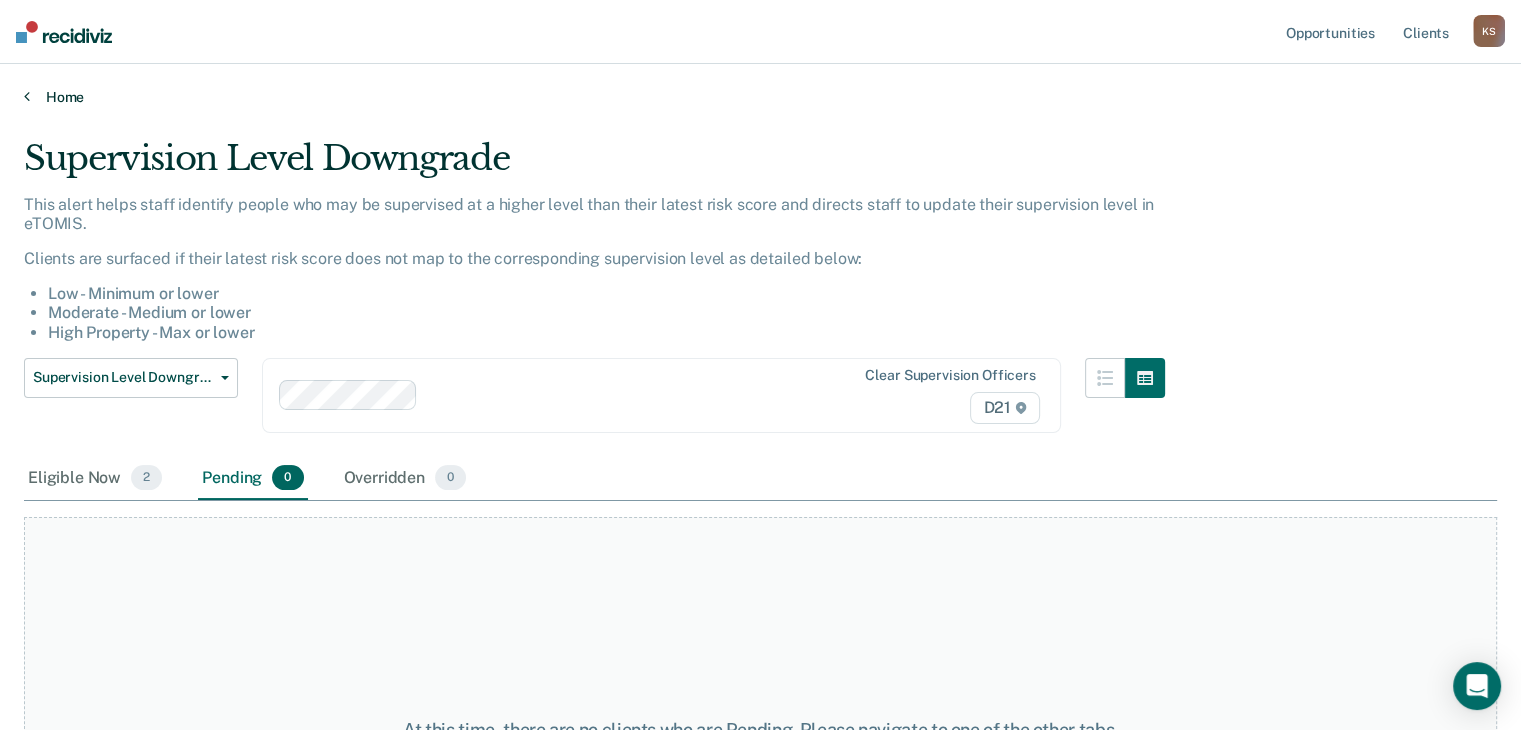 click on "Home" at bounding box center (760, 97) 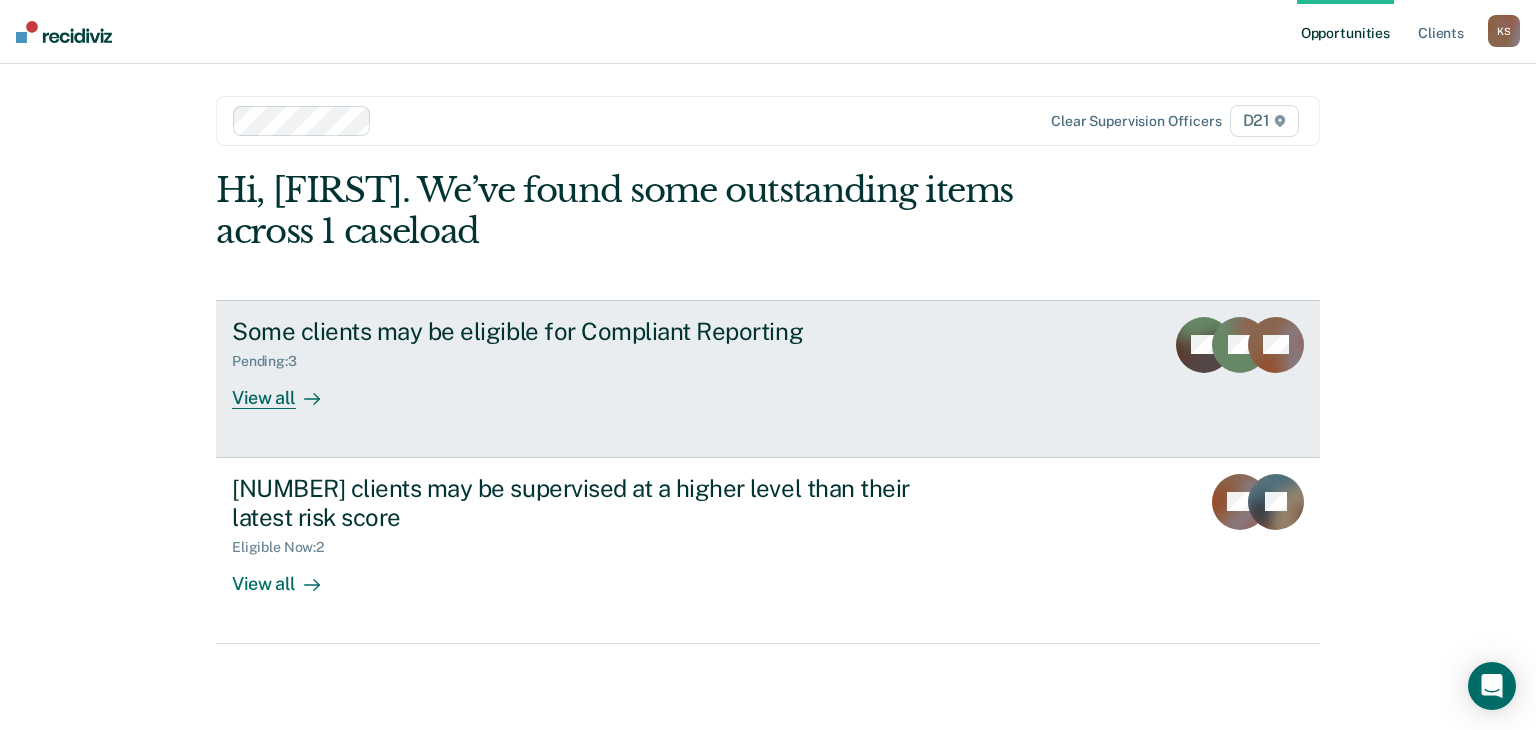 click on "Some clients may be eligible for Compliant Reporting Pending :  3 View all" at bounding box center (607, 363) 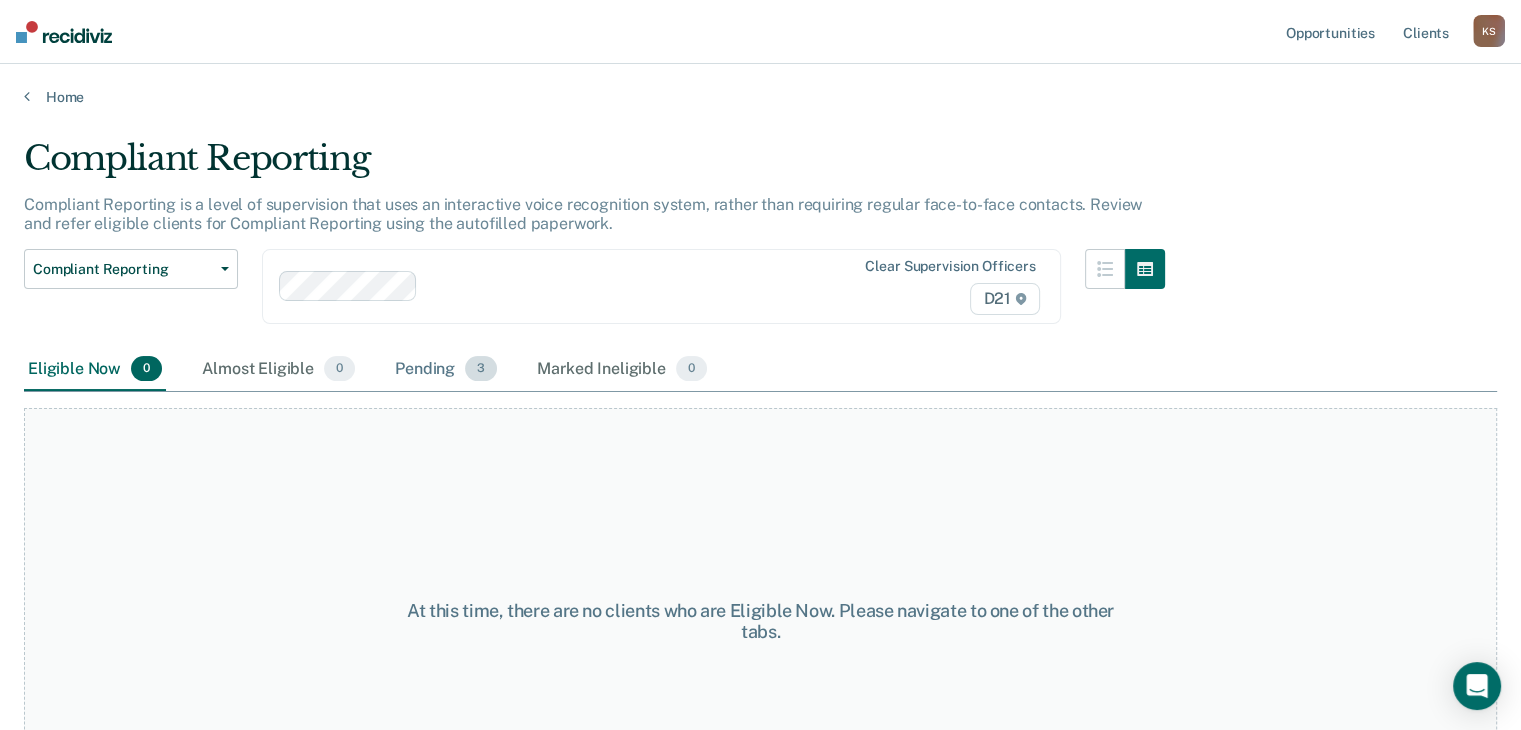 click on "Pending 3" at bounding box center (446, 370) 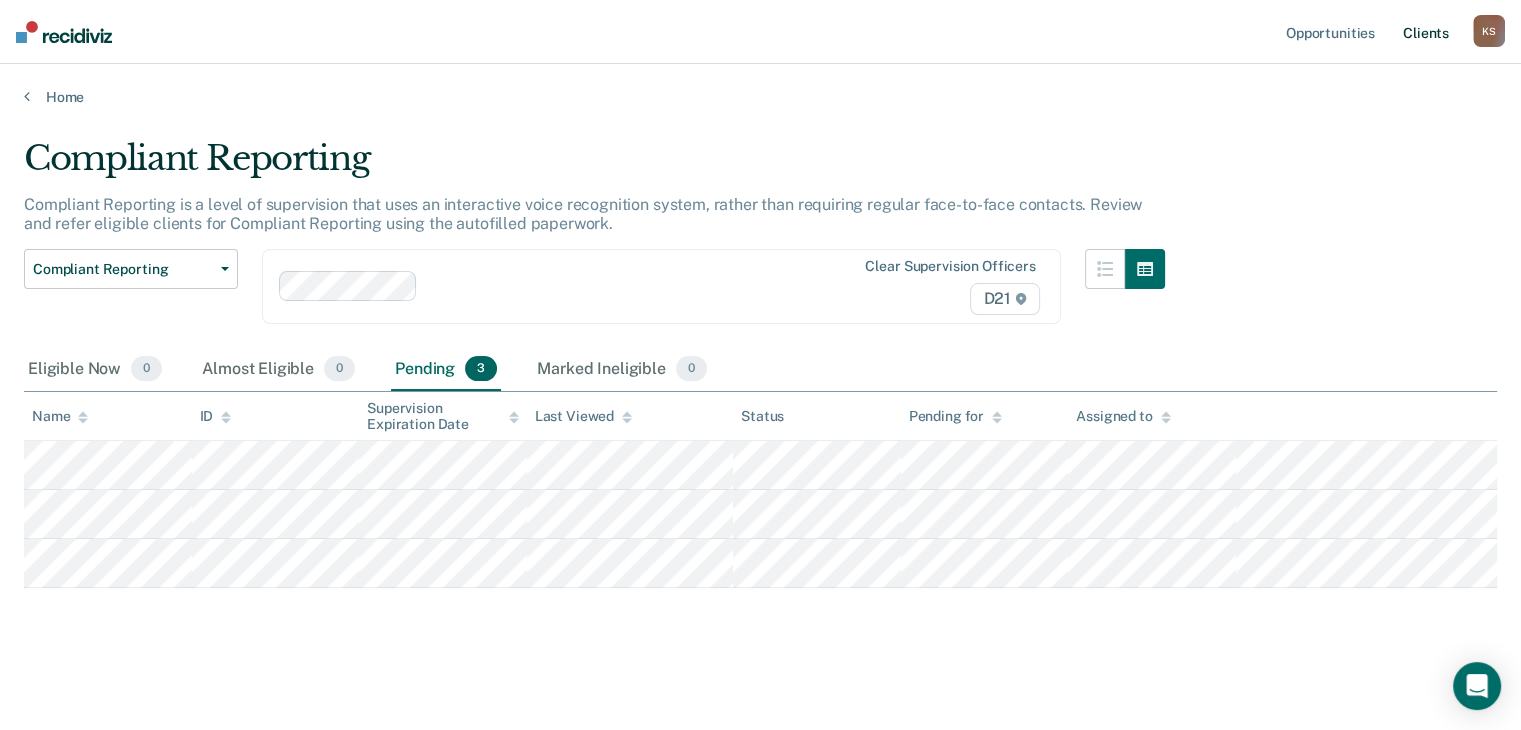 click on "Client s" at bounding box center (1426, 32) 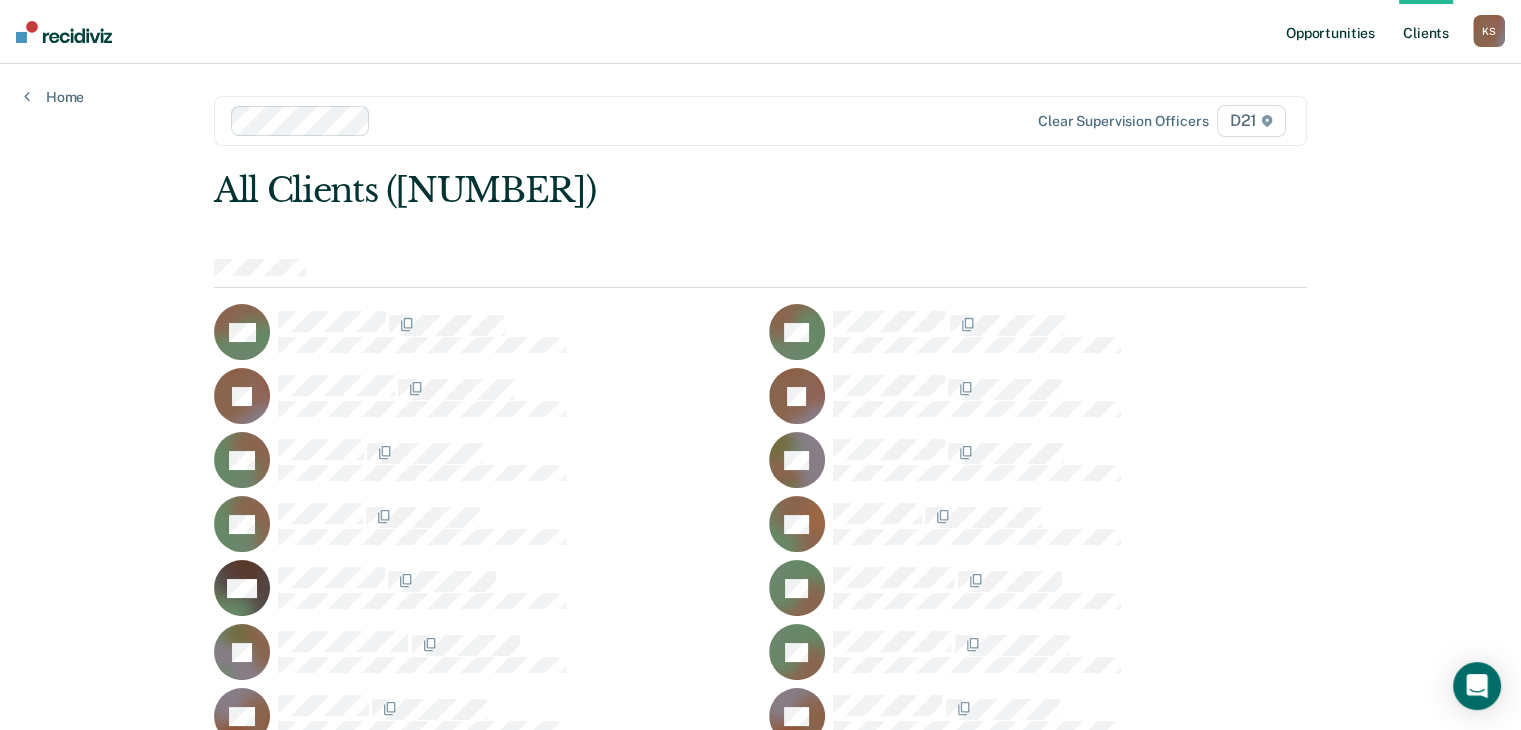 click on "Opportunities" at bounding box center (1330, 32) 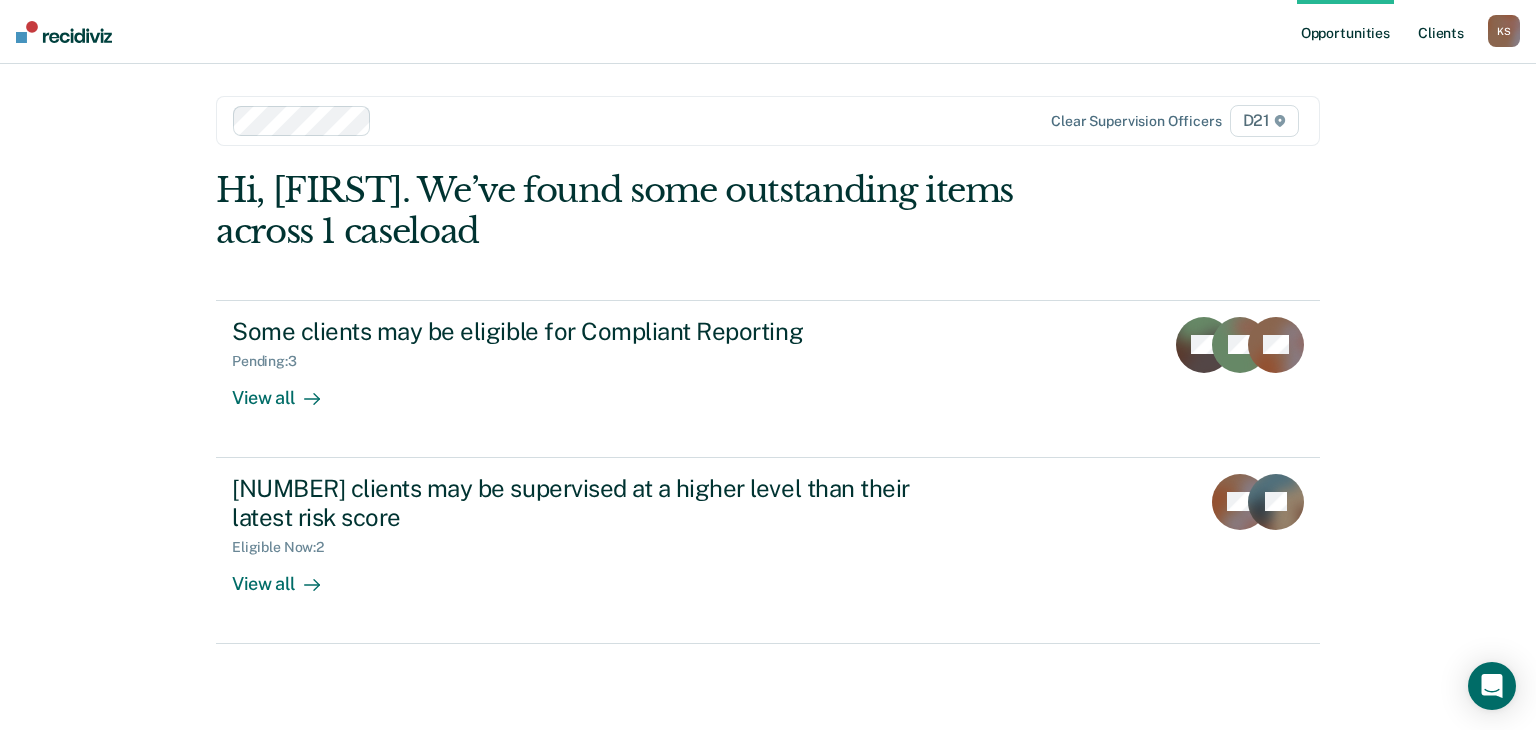 click on "Client s" at bounding box center [1441, 32] 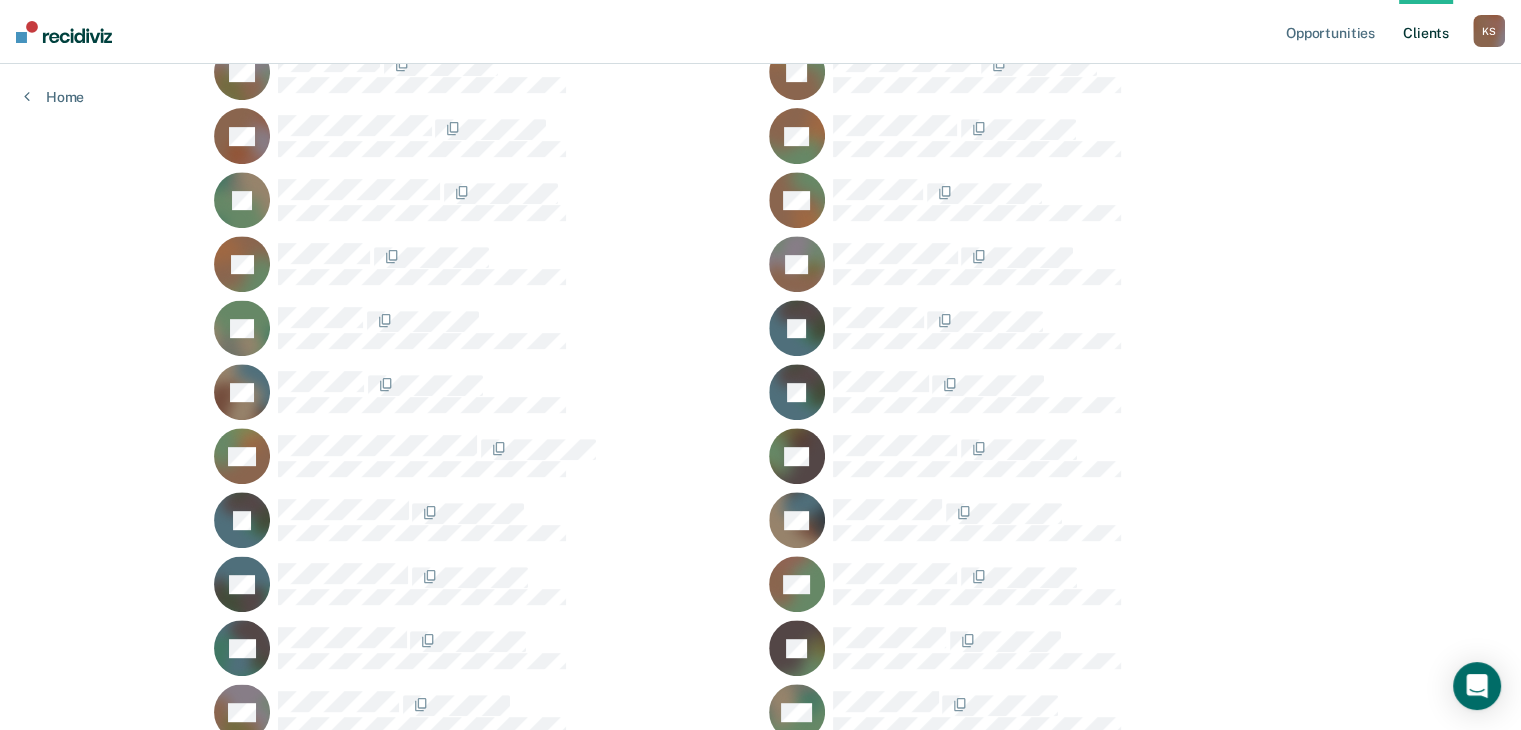 scroll, scrollTop: 840, scrollLeft: 0, axis: vertical 